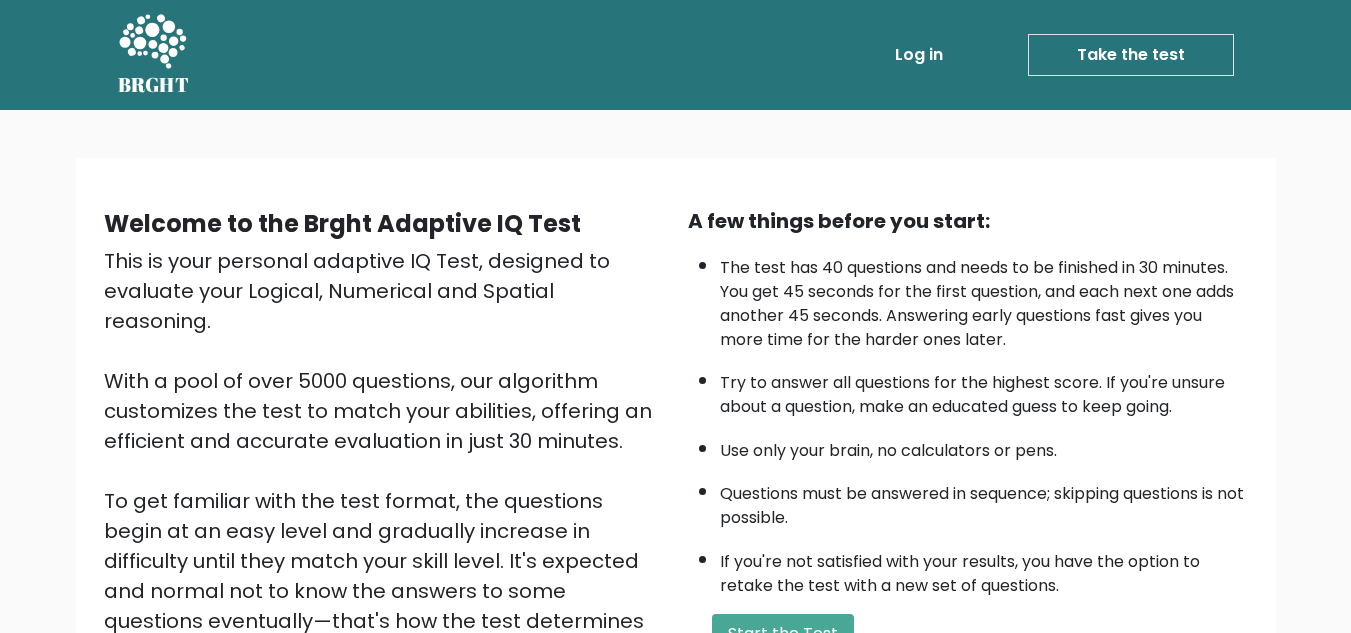 scroll, scrollTop: 0, scrollLeft: 0, axis: both 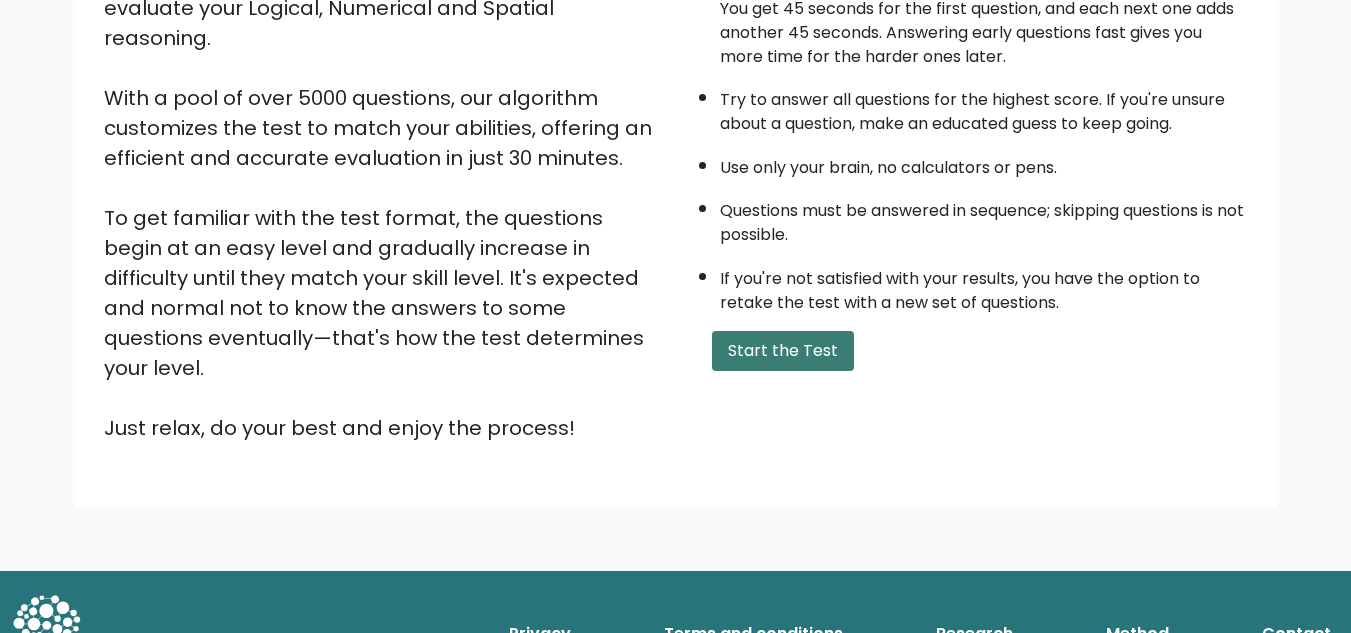 click on "Start the Test" at bounding box center (783, 351) 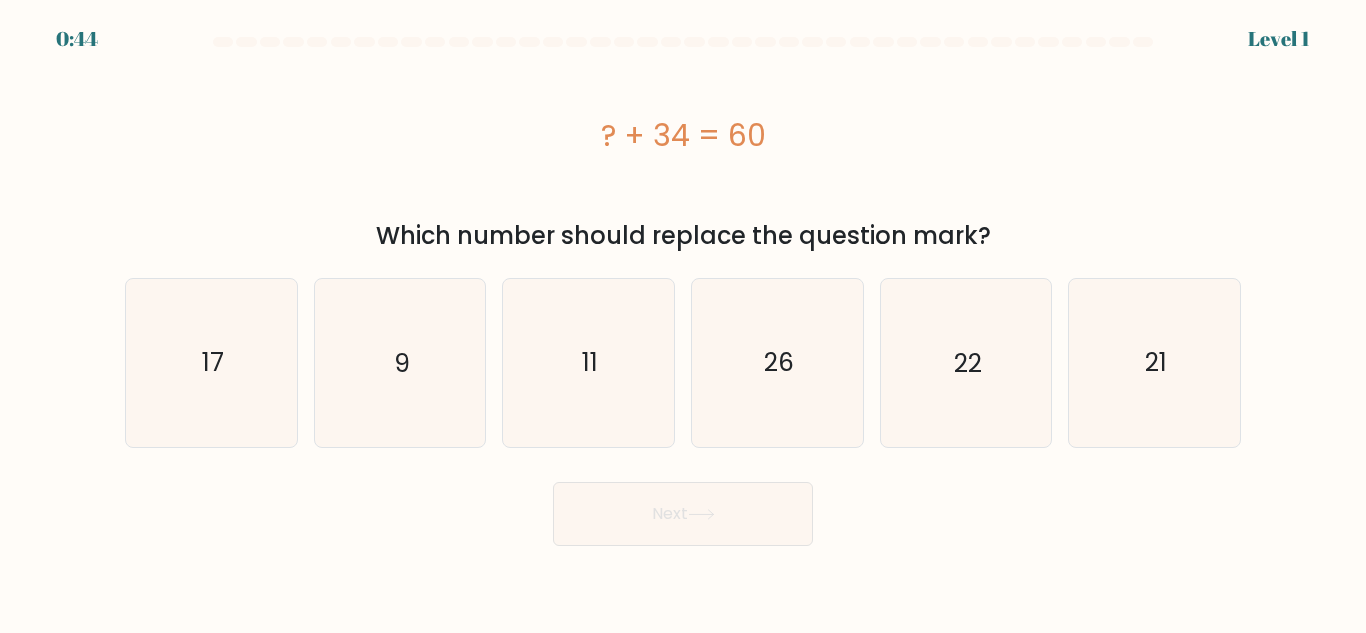 scroll, scrollTop: 0, scrollLeft: 0, axis: both 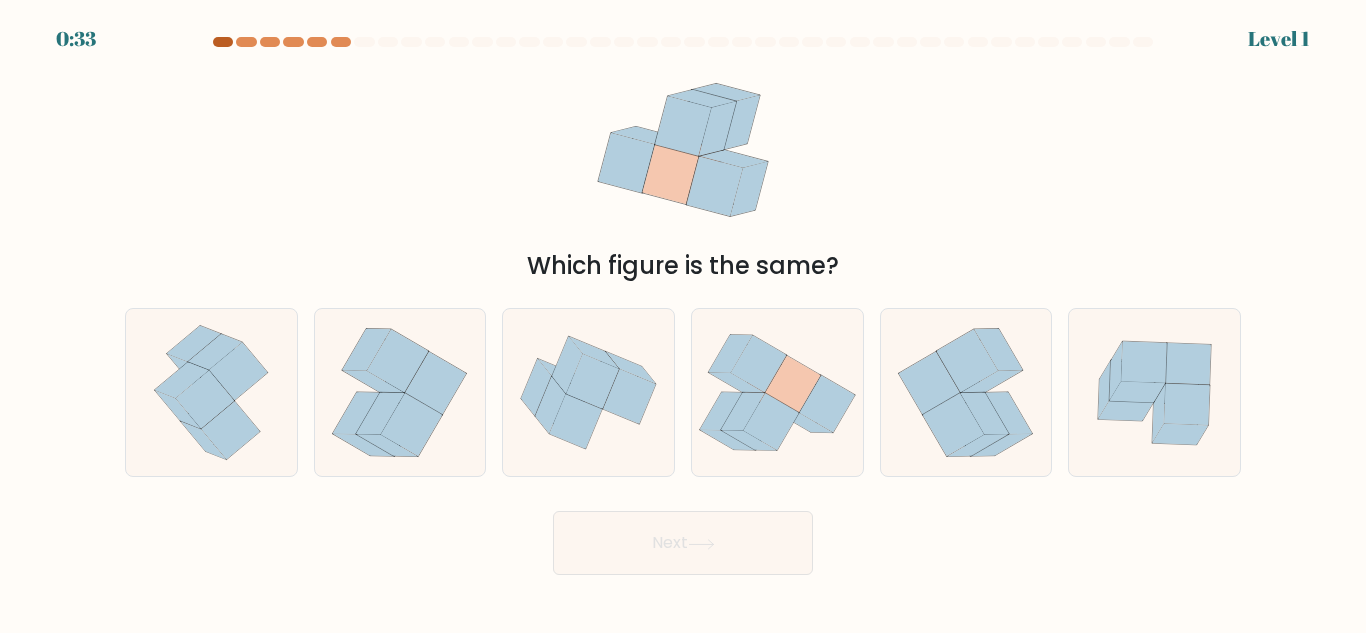 click at bounding box center (223, 42) 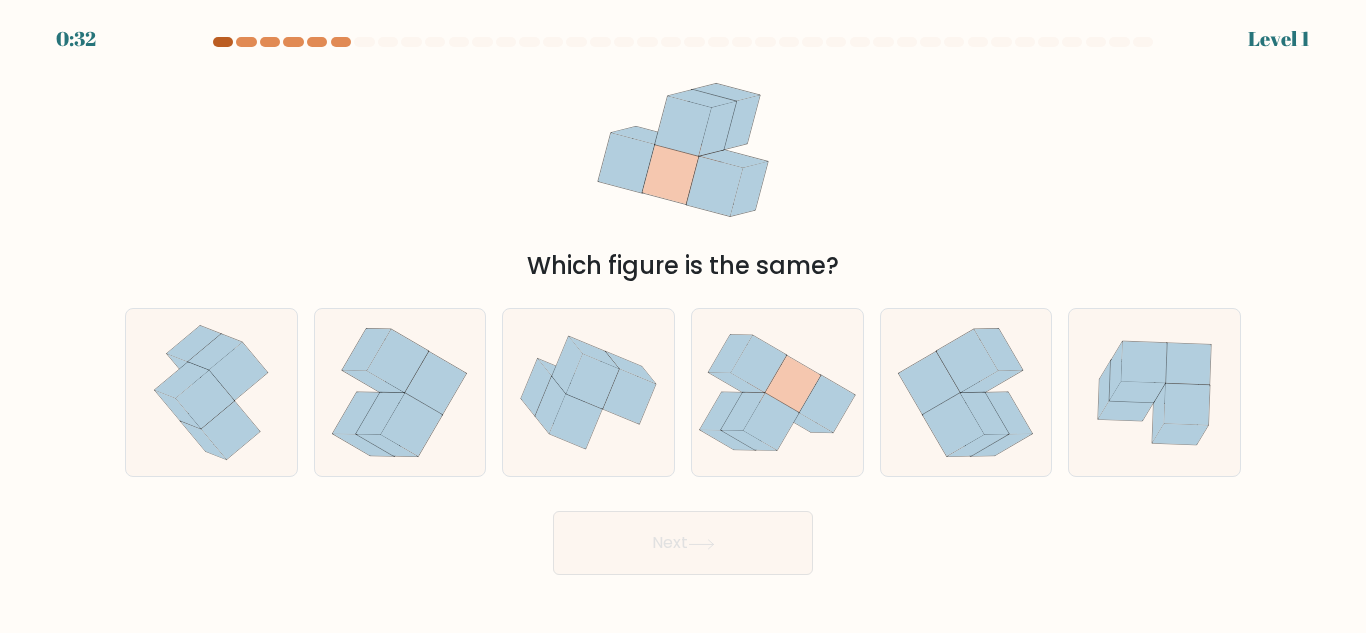 click at bounding box center [223, 42] 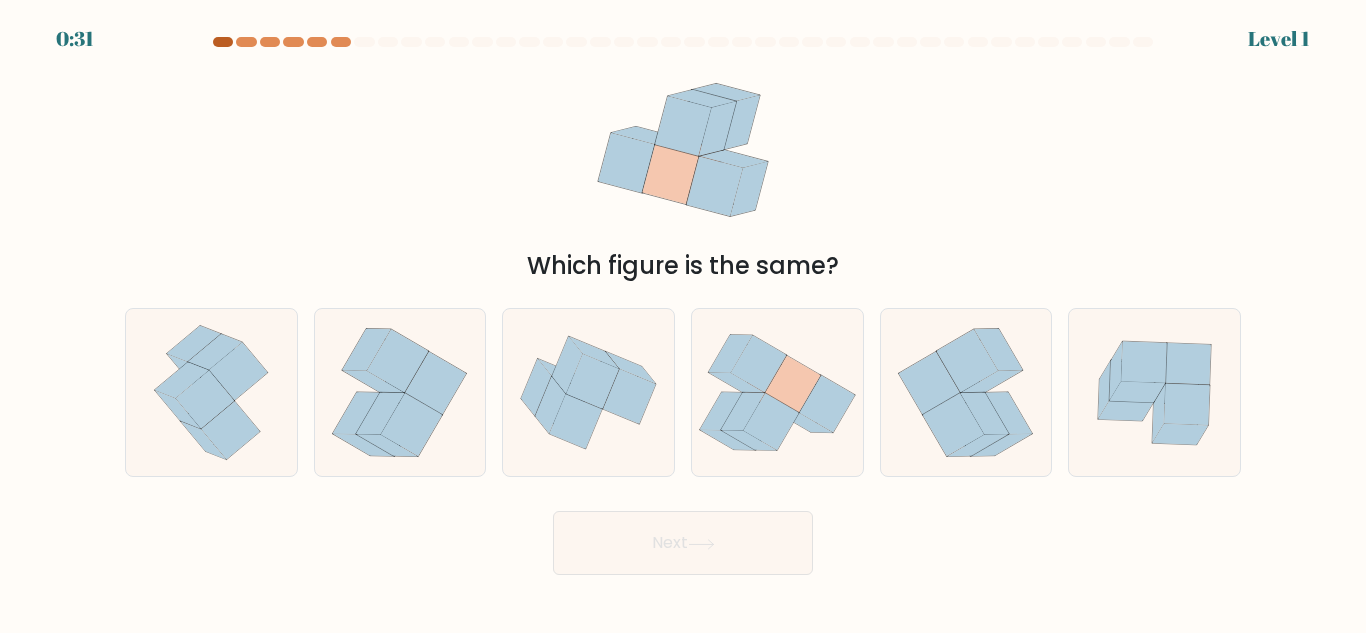 click at bounding box center (223, 42) 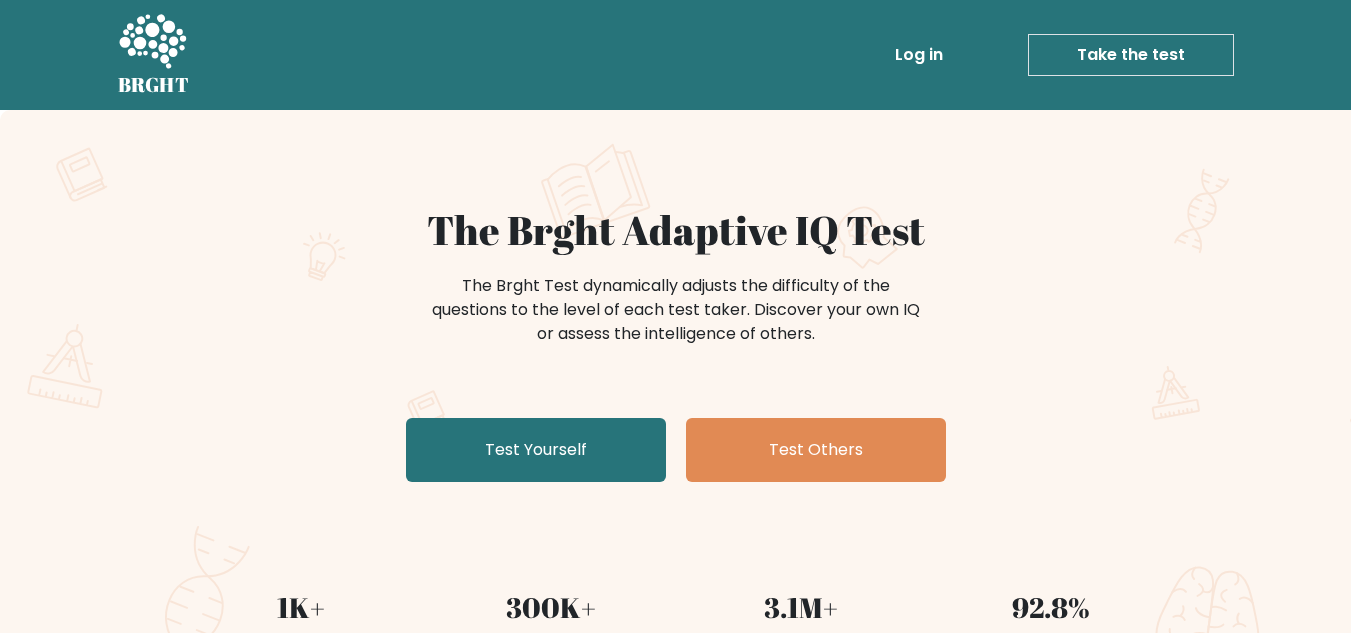 scroll, scrollTop: 0, scrollLeft: 0, axis: both 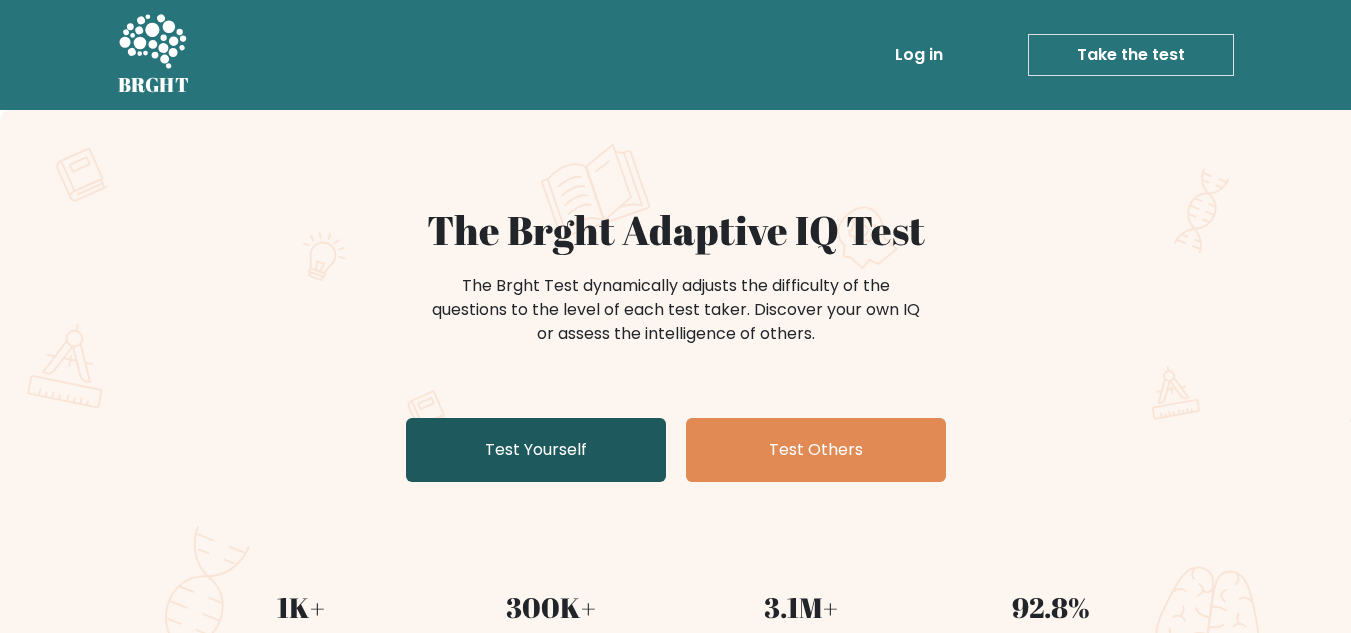 click on "Test Yourself" at bounding box center (536, 450) 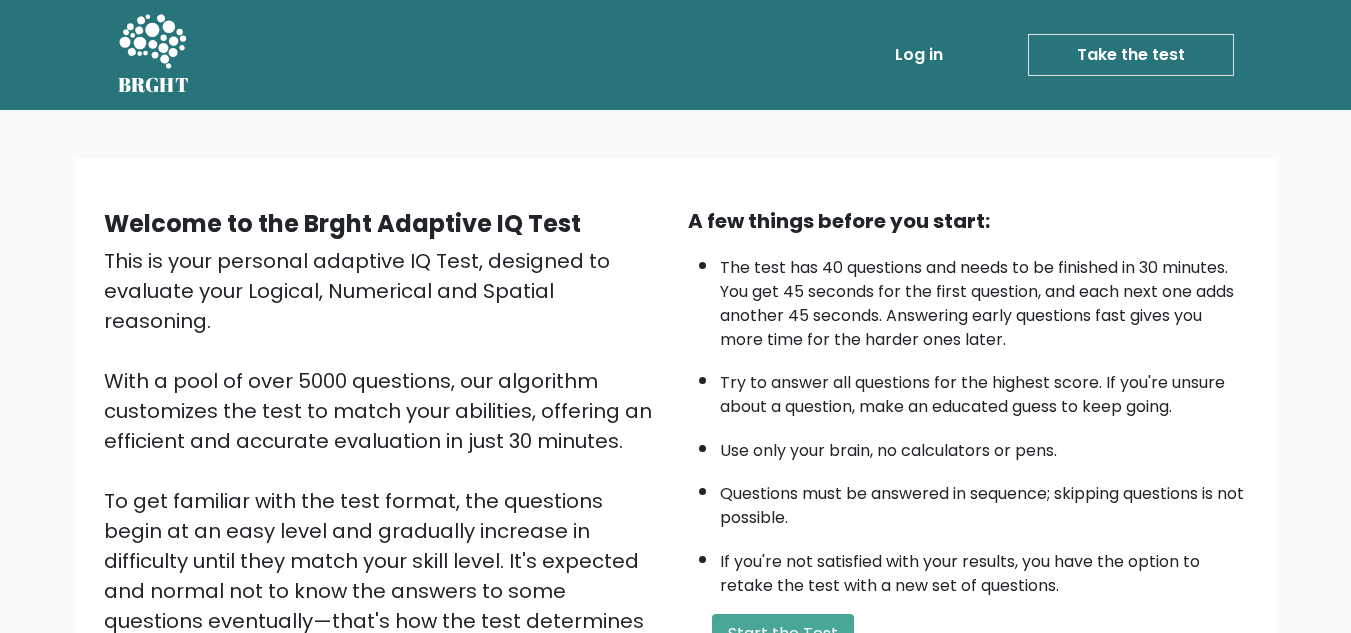 scroll, scrollTop: 0, scrollLeft: 0, axis: both 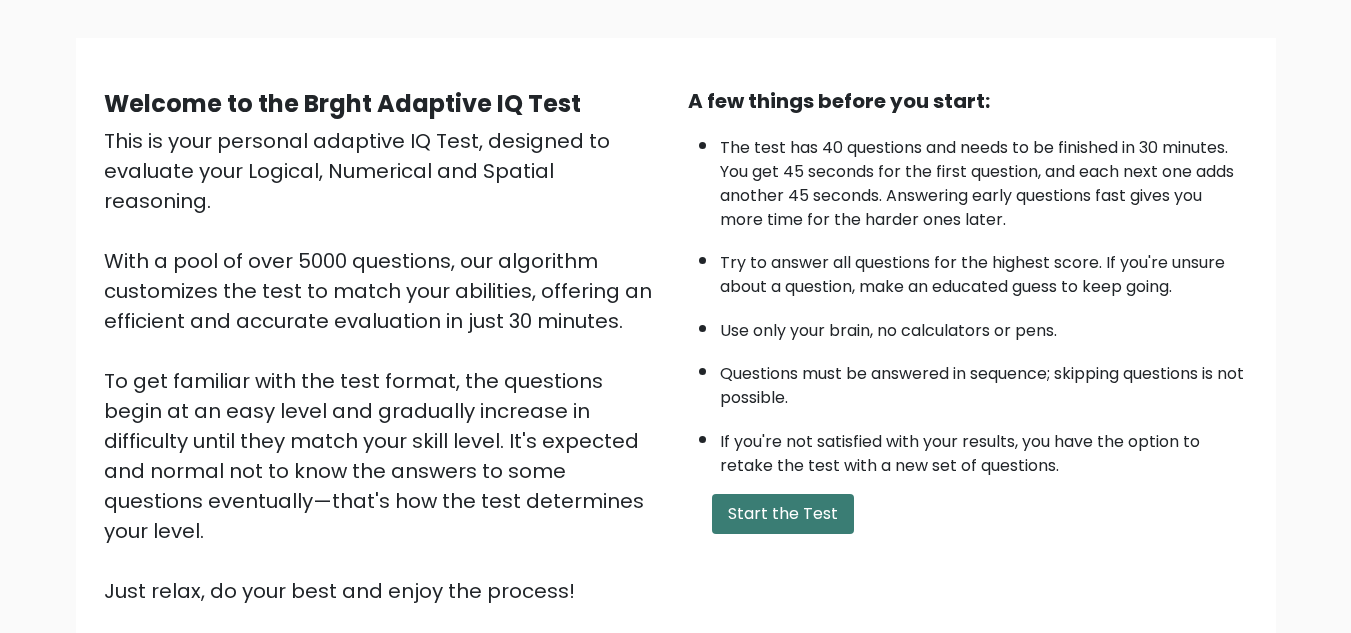 click on "Start the Test" at bounding box center [783, 514] 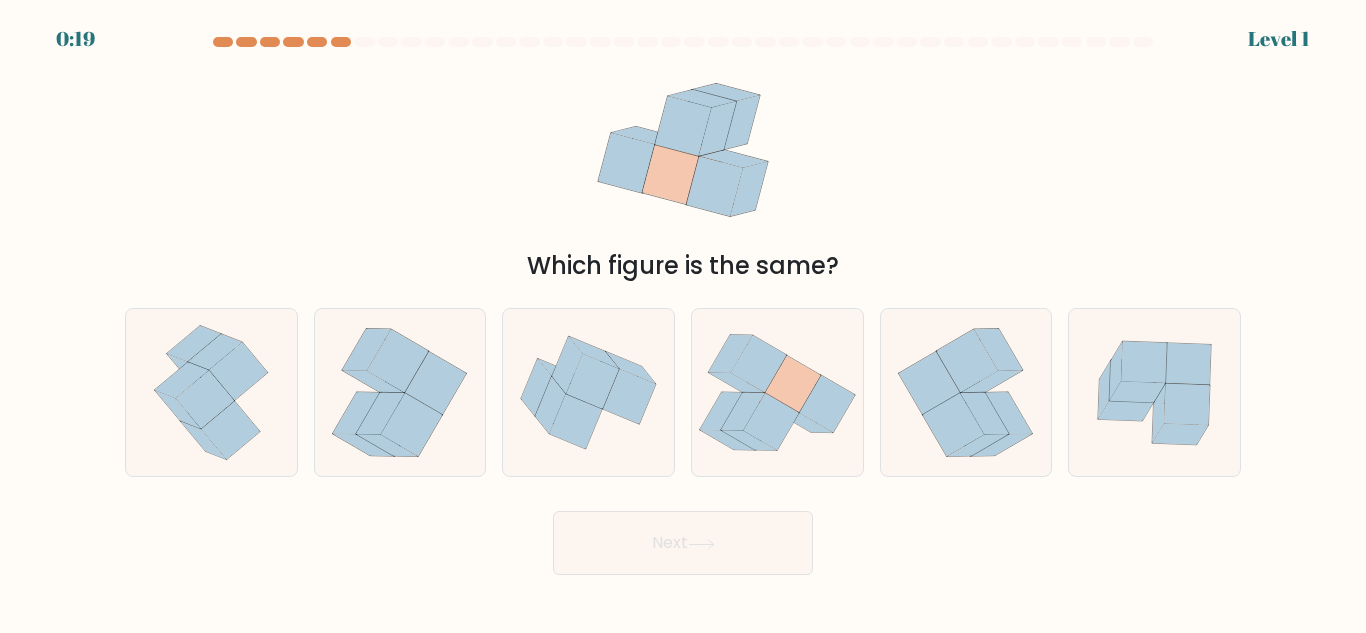 scroll, scrollTop: 0, scrollLeft: 0, axis: both 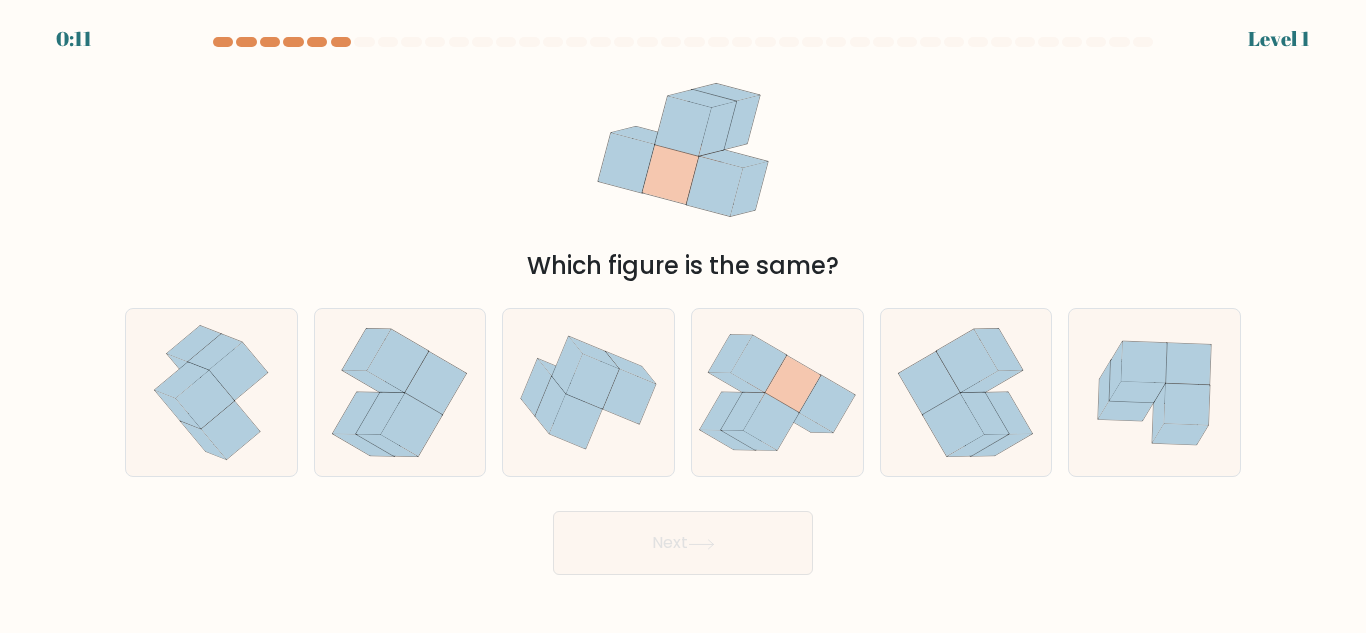 click on "Next" at bounding box center (683, 538) 